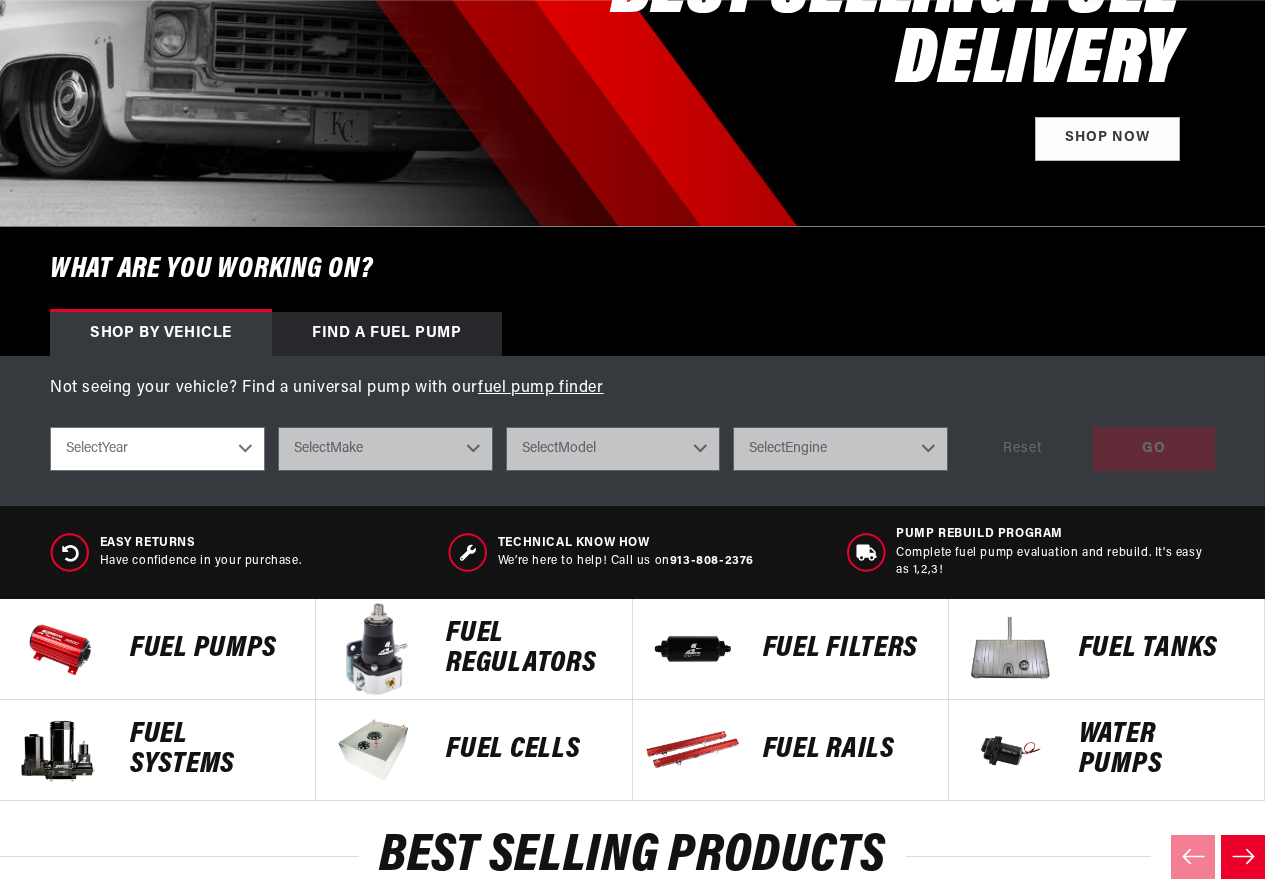 scroll, scrollTop: 500, scrollLeft: 0, axis: vertical 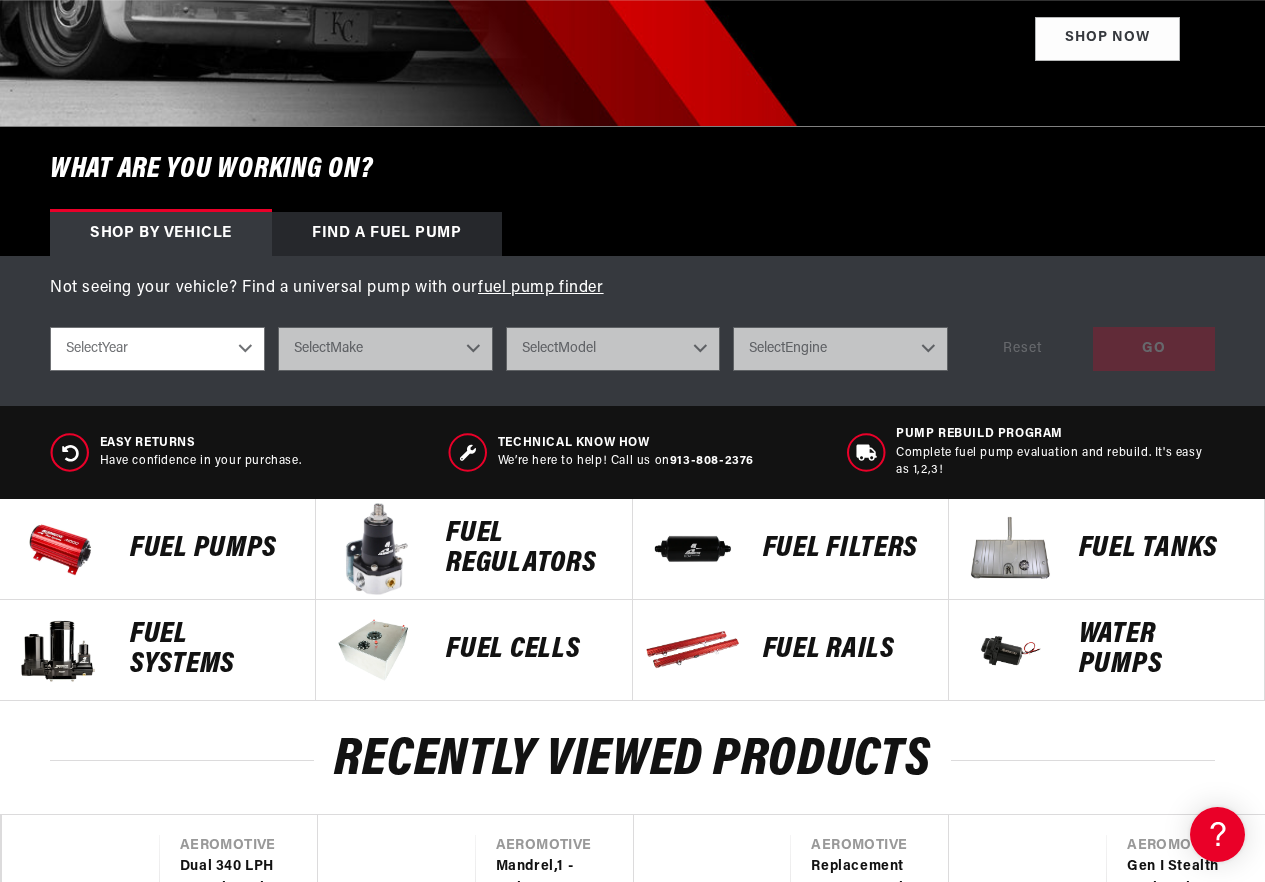 click on "Fuel Pumps" at bounding box center [212, 549] 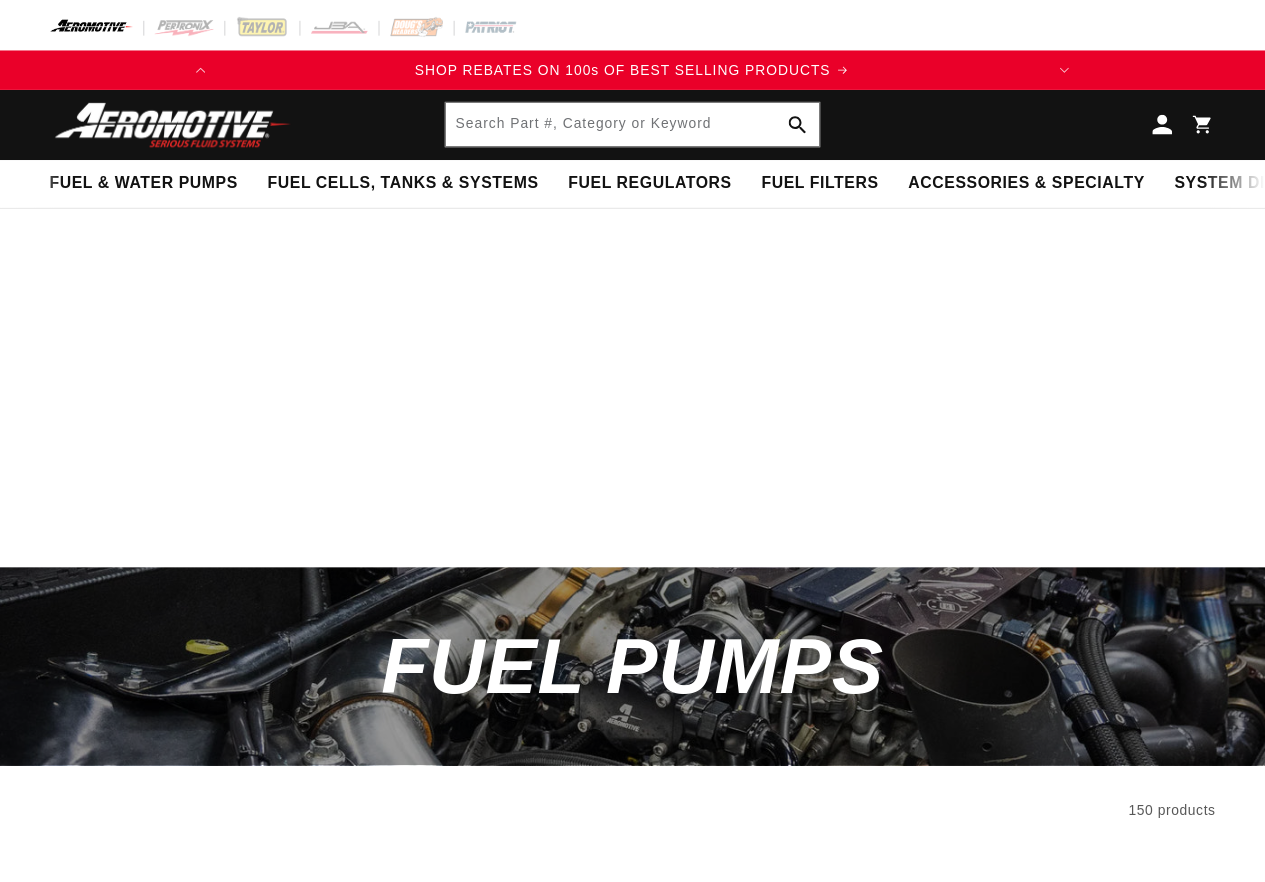 scroll, scrollTop: 0, scrollLeft: 0, axis: both 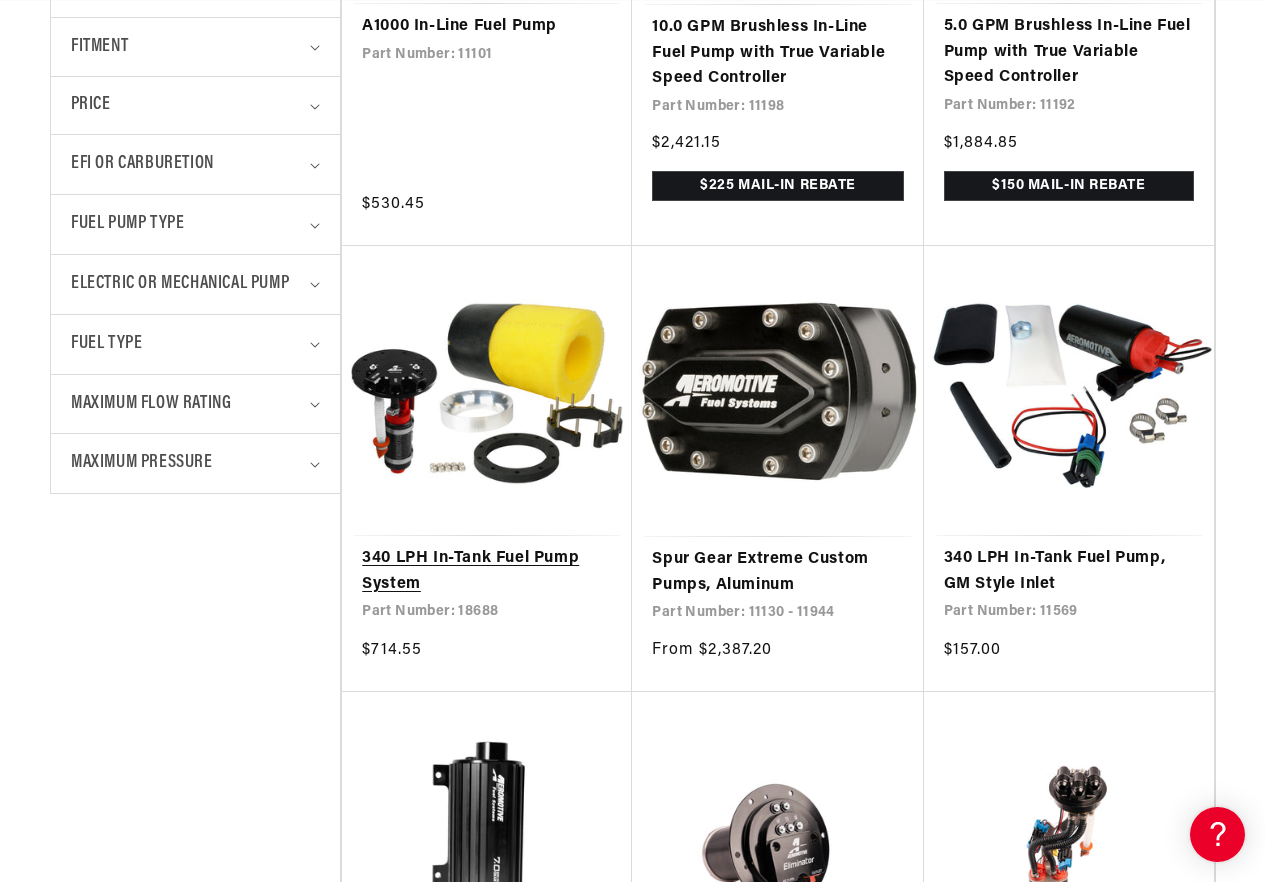 click on "340 LPH In-Tank Fuel Pump System" at bounding box center [487, 571] 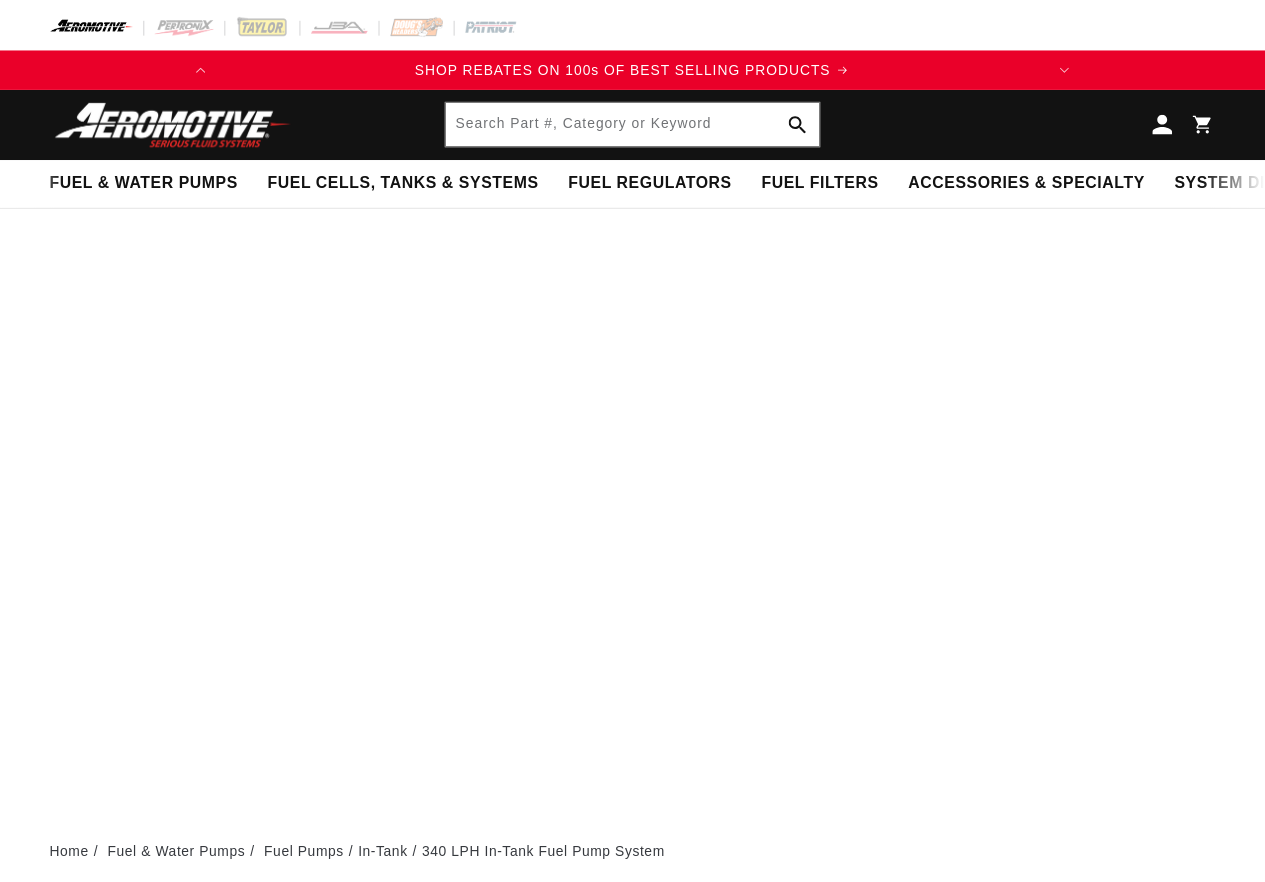 scroll, scrollTop: 0, scrollLeft: 0, axis: both 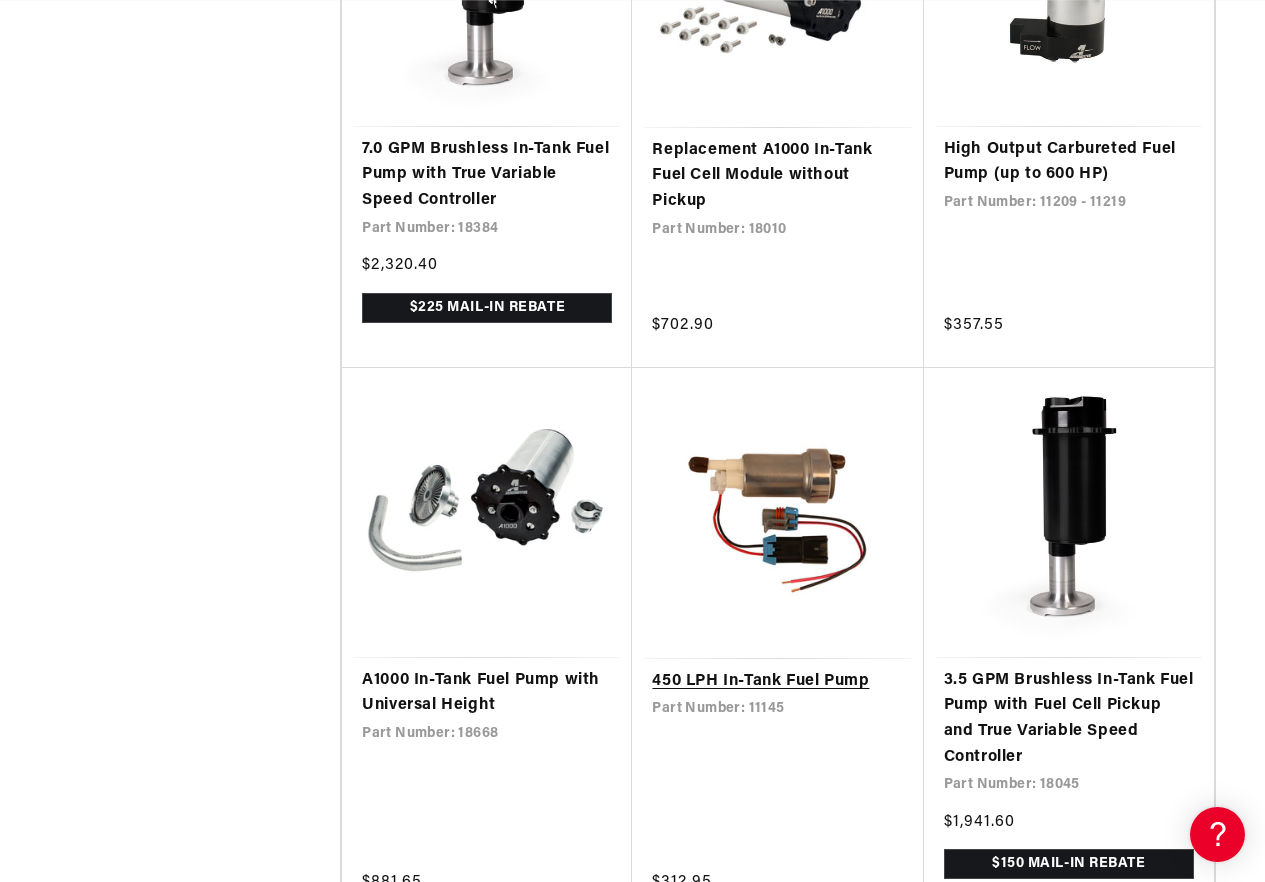 click on "450 LPH In-Tank Fuel Pump" at bounding box center (777, 682) 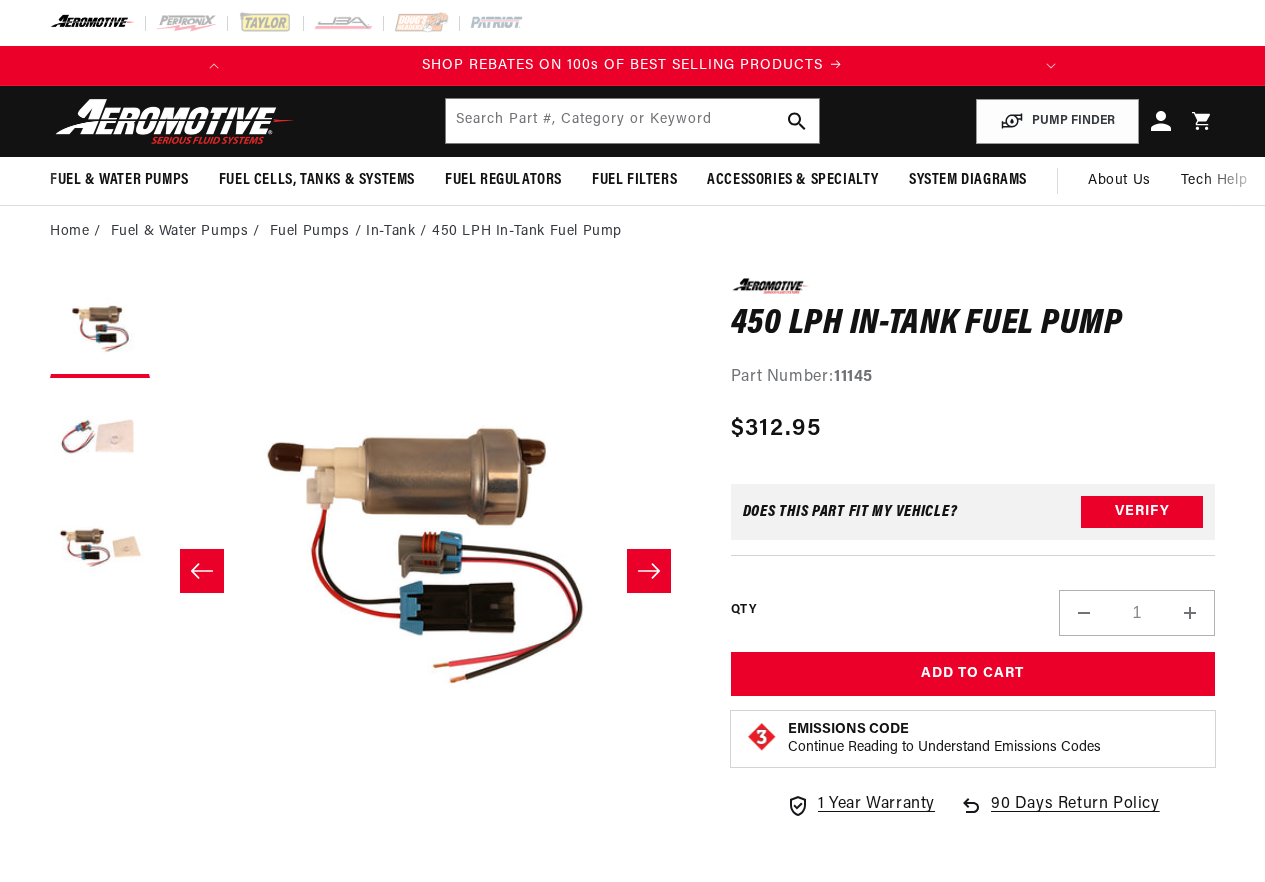 scroll, scrollTop: 0, scrollLeft: 0, axis: both 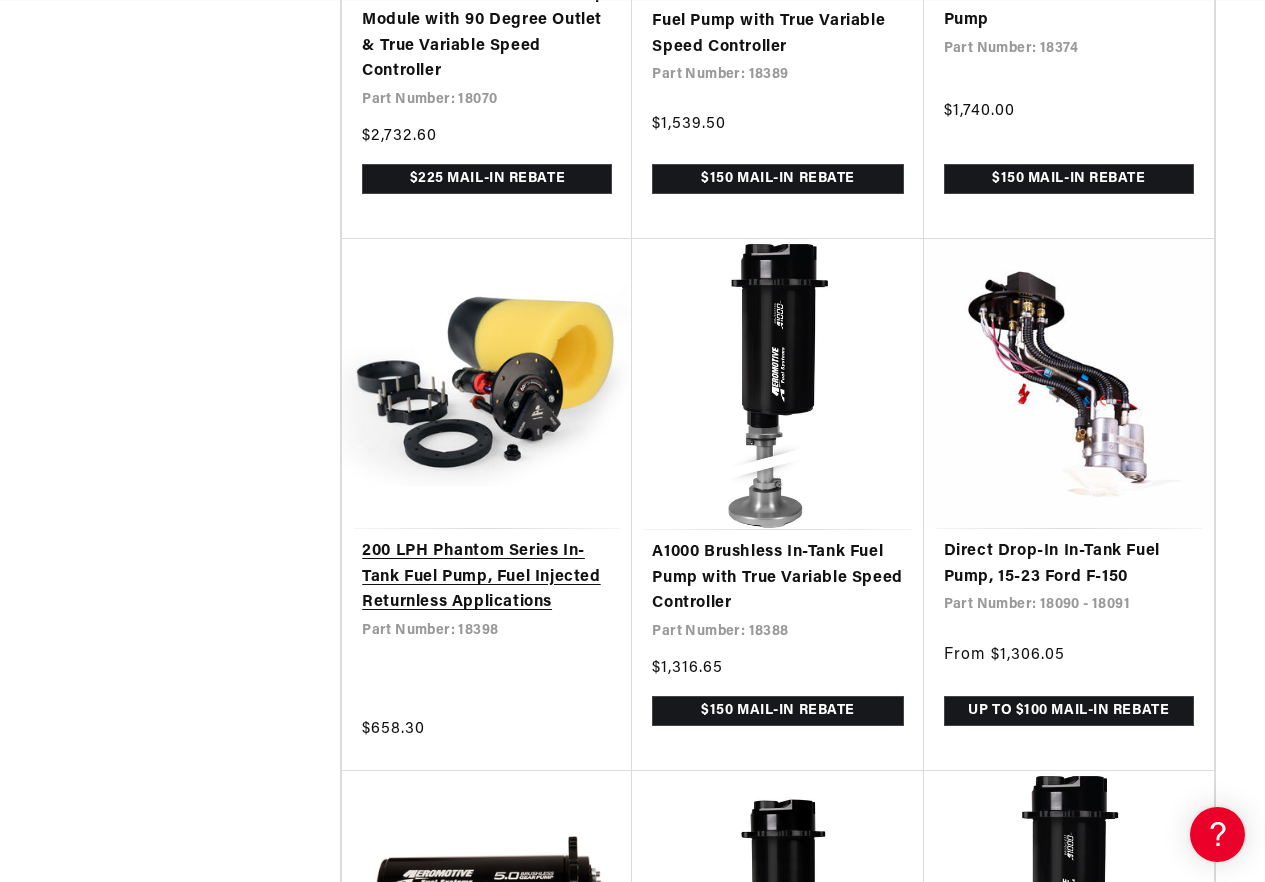 click on "200 LPH Phantom Series In-Tank Fuel Pump, Fuel Injected Returnless Applications" at bounding box center (487, 577) 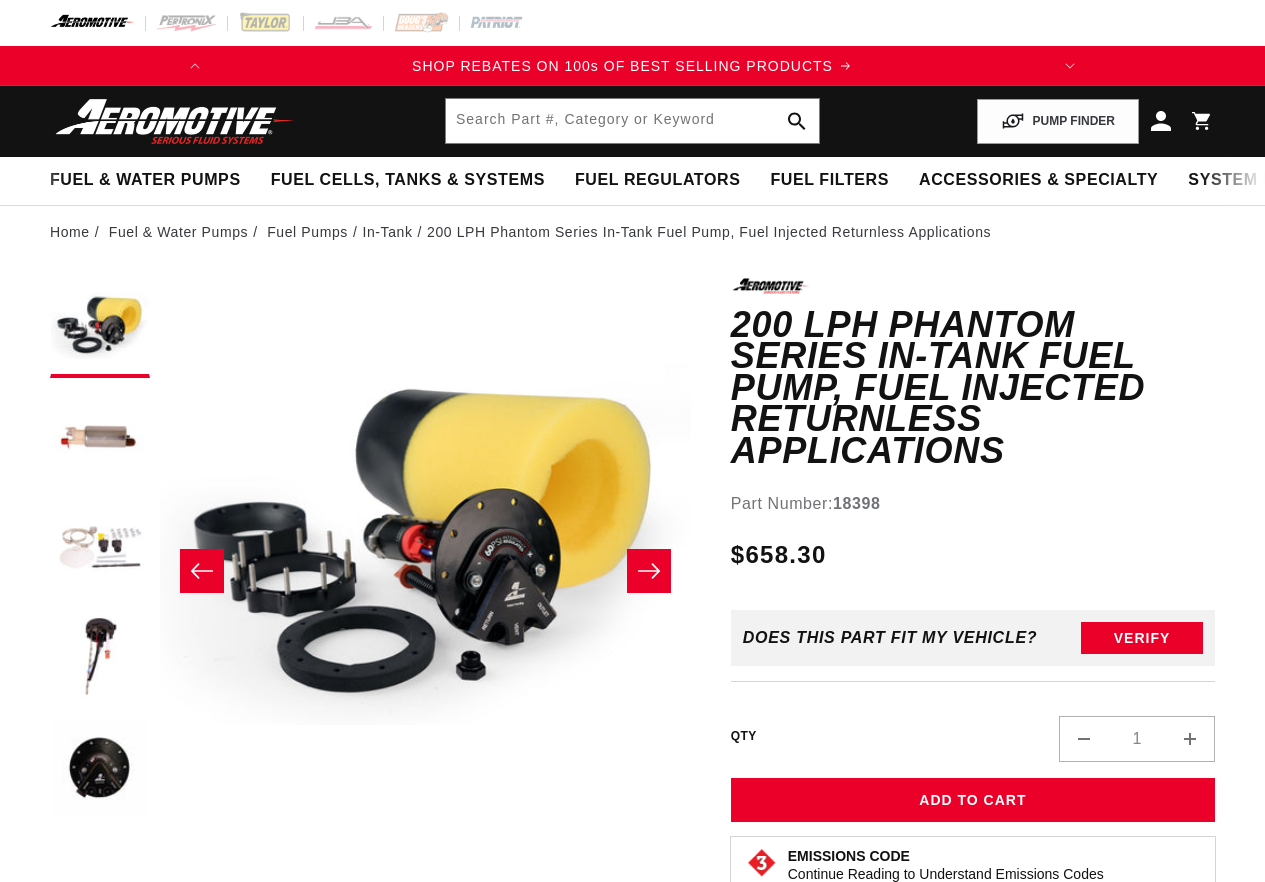 scroll, scrollTop: 0, scrollLeft: 0, axis: both 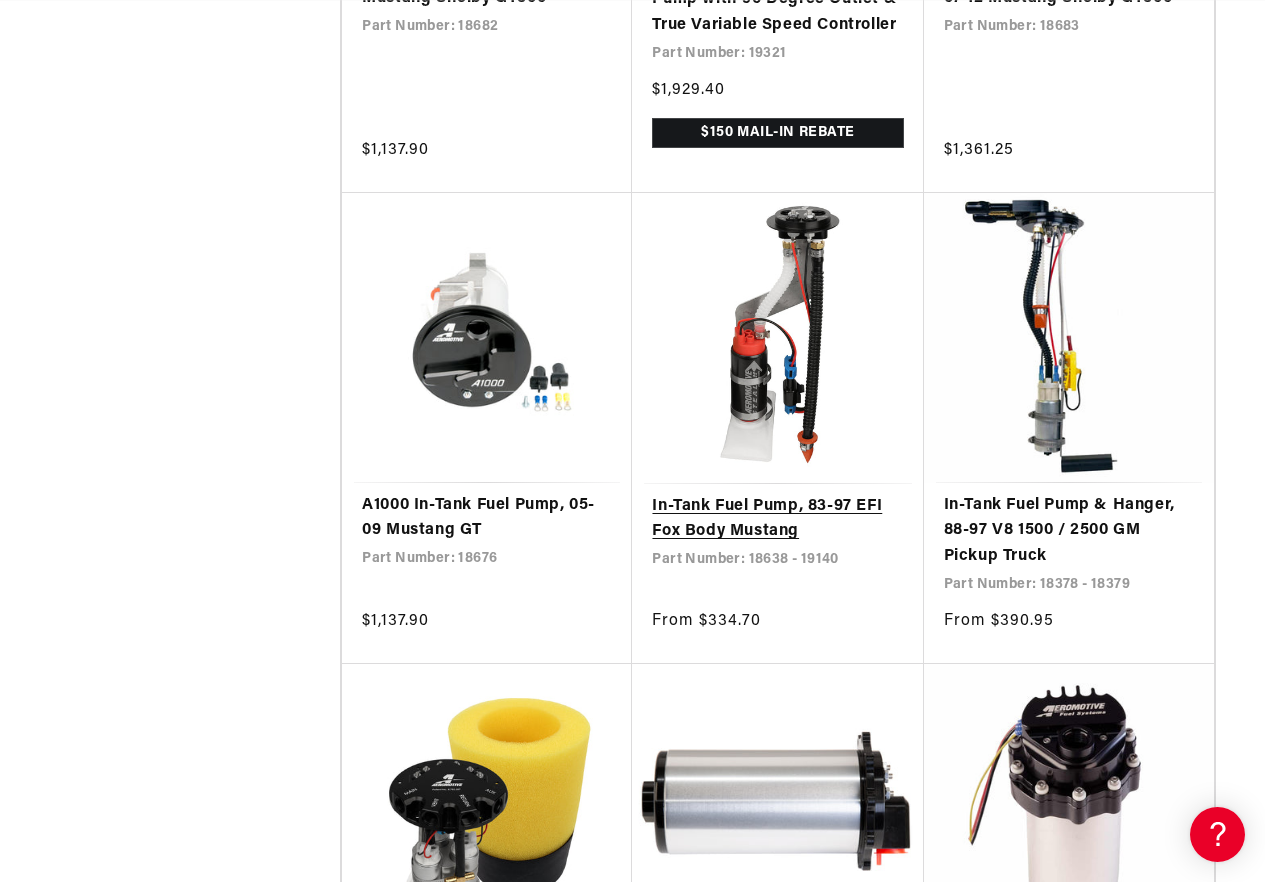click on "In-Tank Fuel Pump, 83-97 EFI Fox Body Mustang" at bounding box center (777, 519) 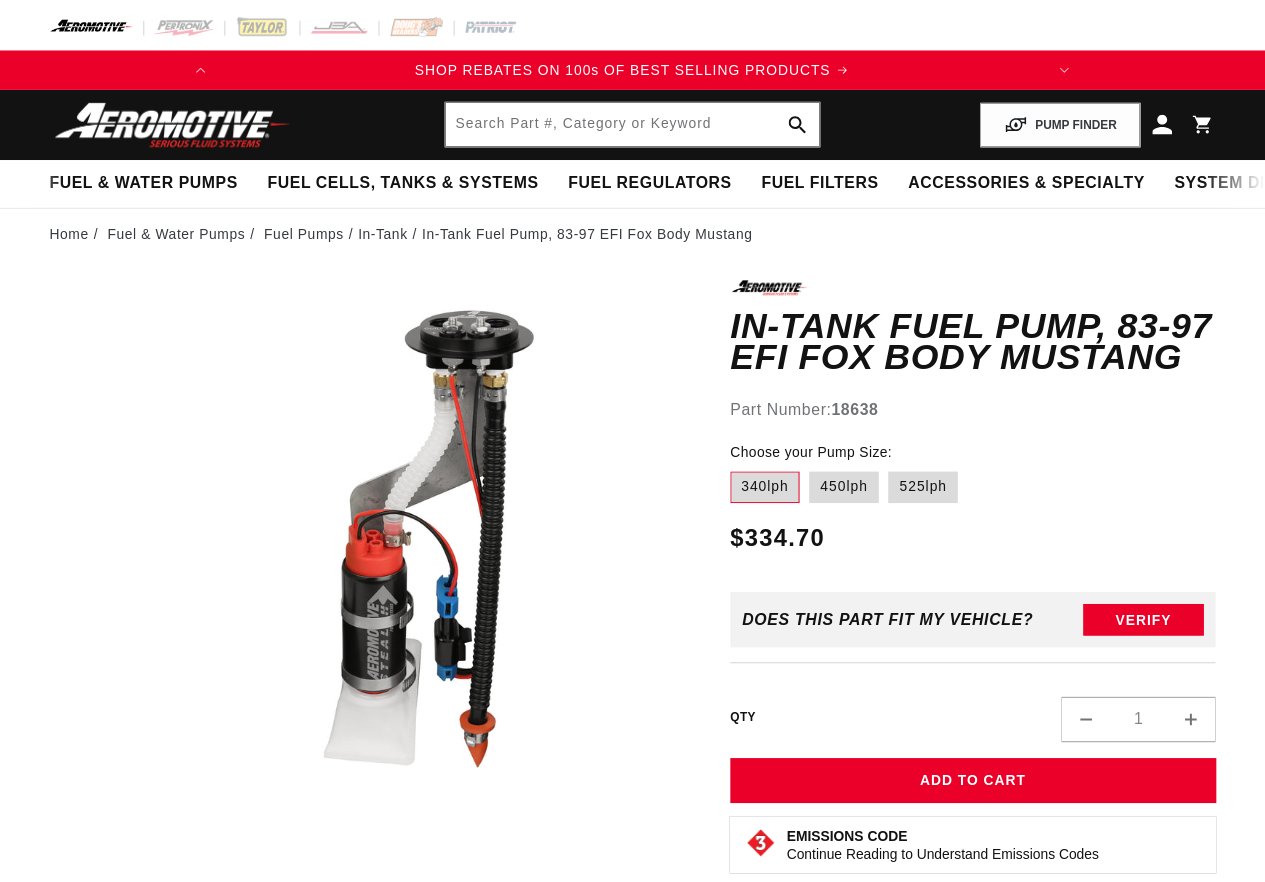 scroll, scrollTop: 0, scrollLeft: 0, axis: both 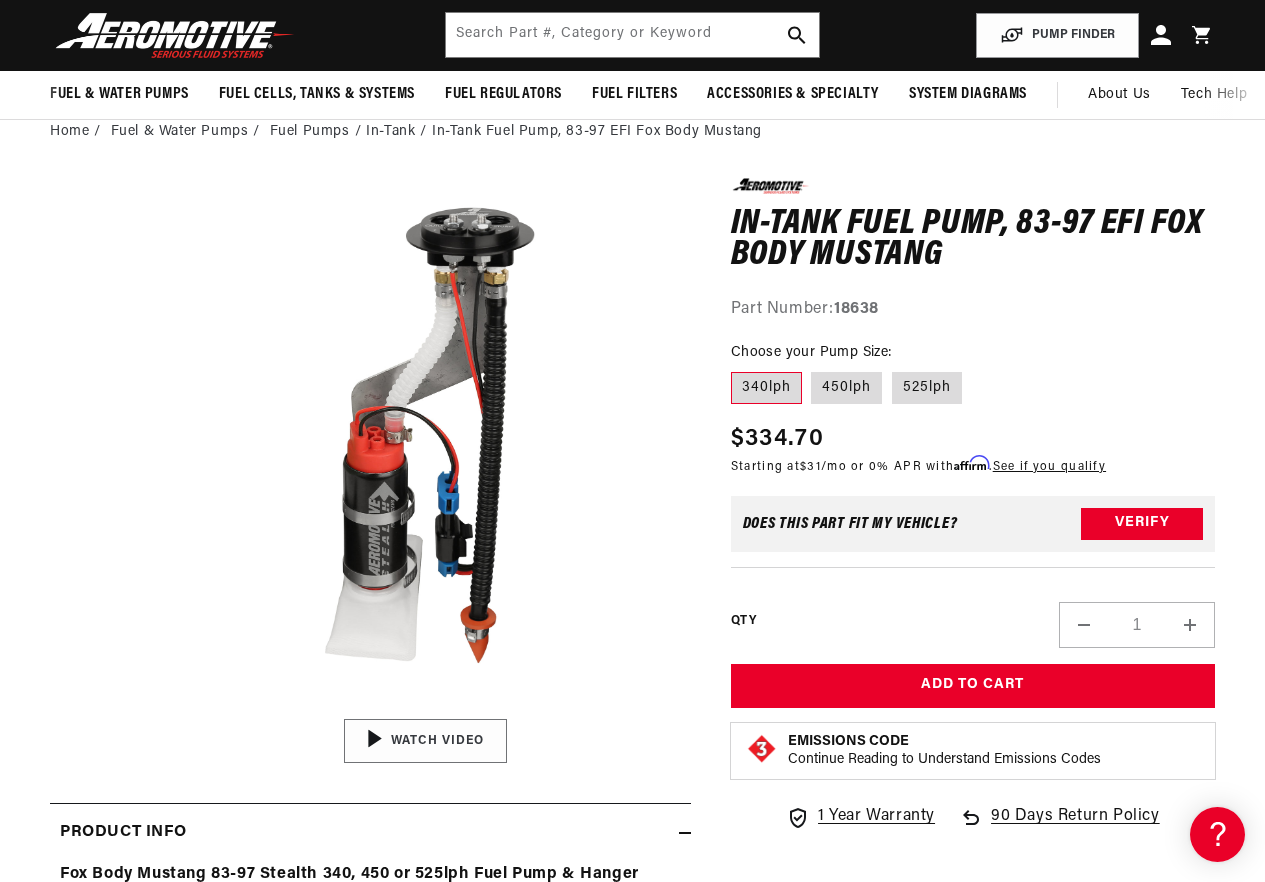 click on "01:50" at bounding box center (425, 741) 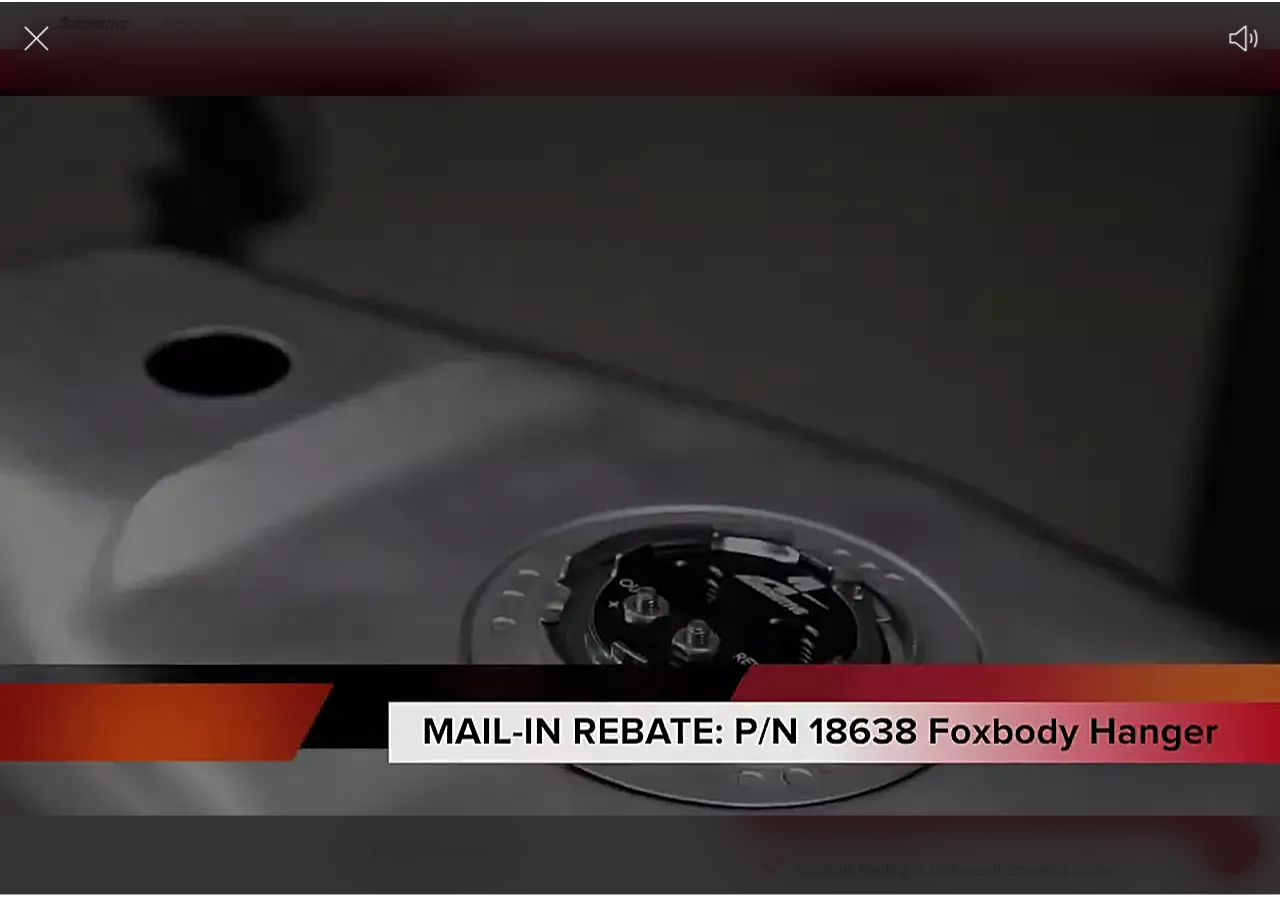 scroll, scrollTop: 0, scrollLeft: 0, axis: both 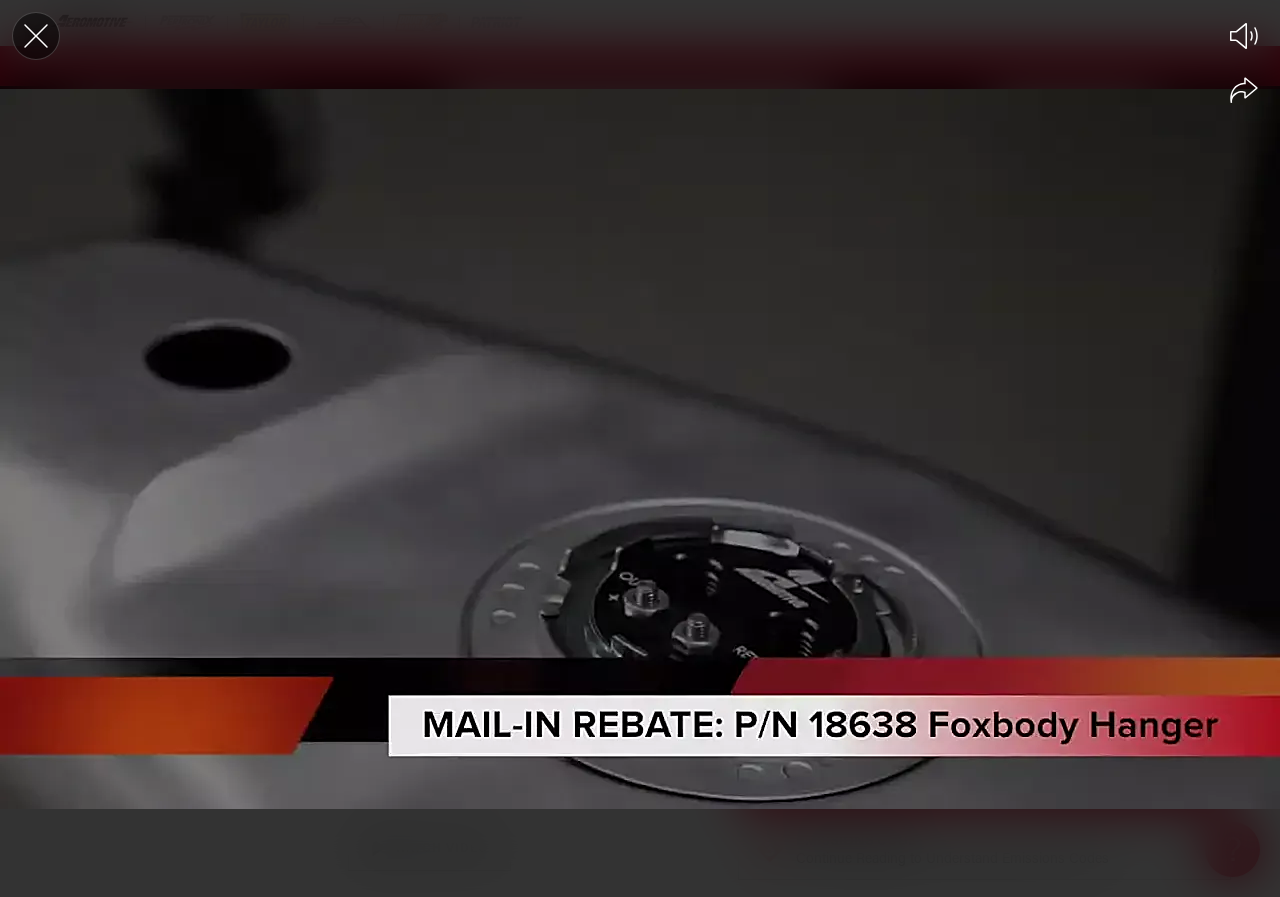 click 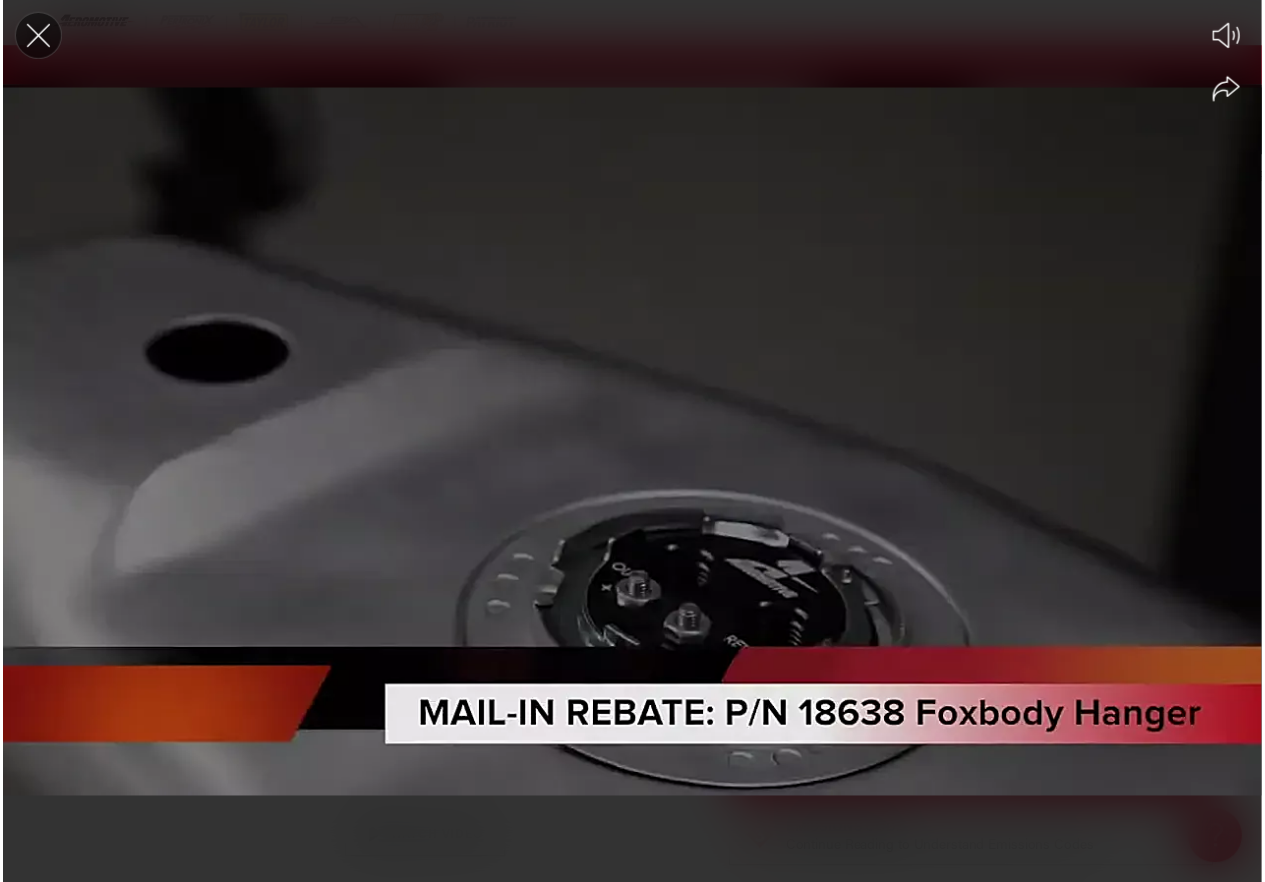 scroll, scrollTop: 100, scrollLeft: 0, axis: vertical 